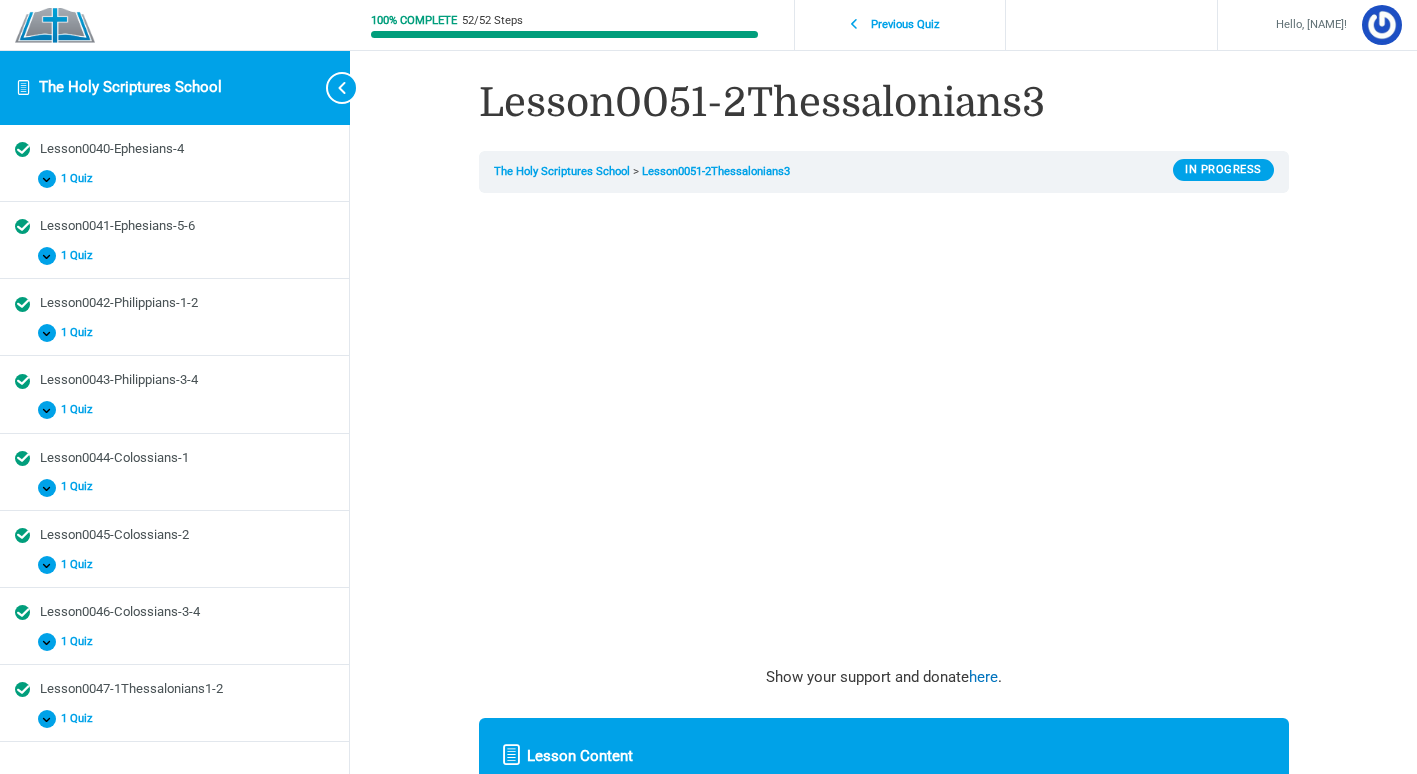 scroll, scrollTop: 0, scrollLeft: 0, axis: both 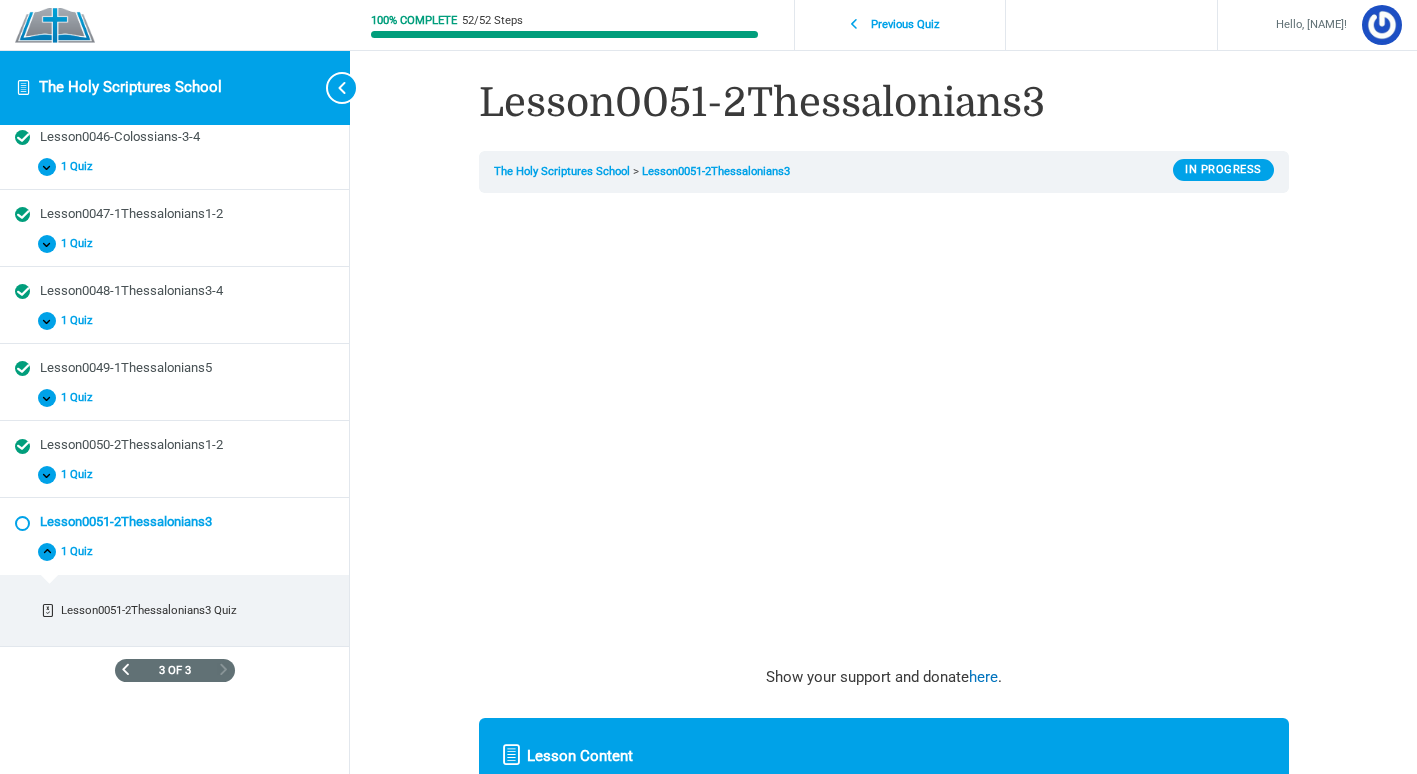 drag, startPoint x: 403, startPoint y: 370, endPoint x: 501, endPoint y: 663, distance: 308.95468 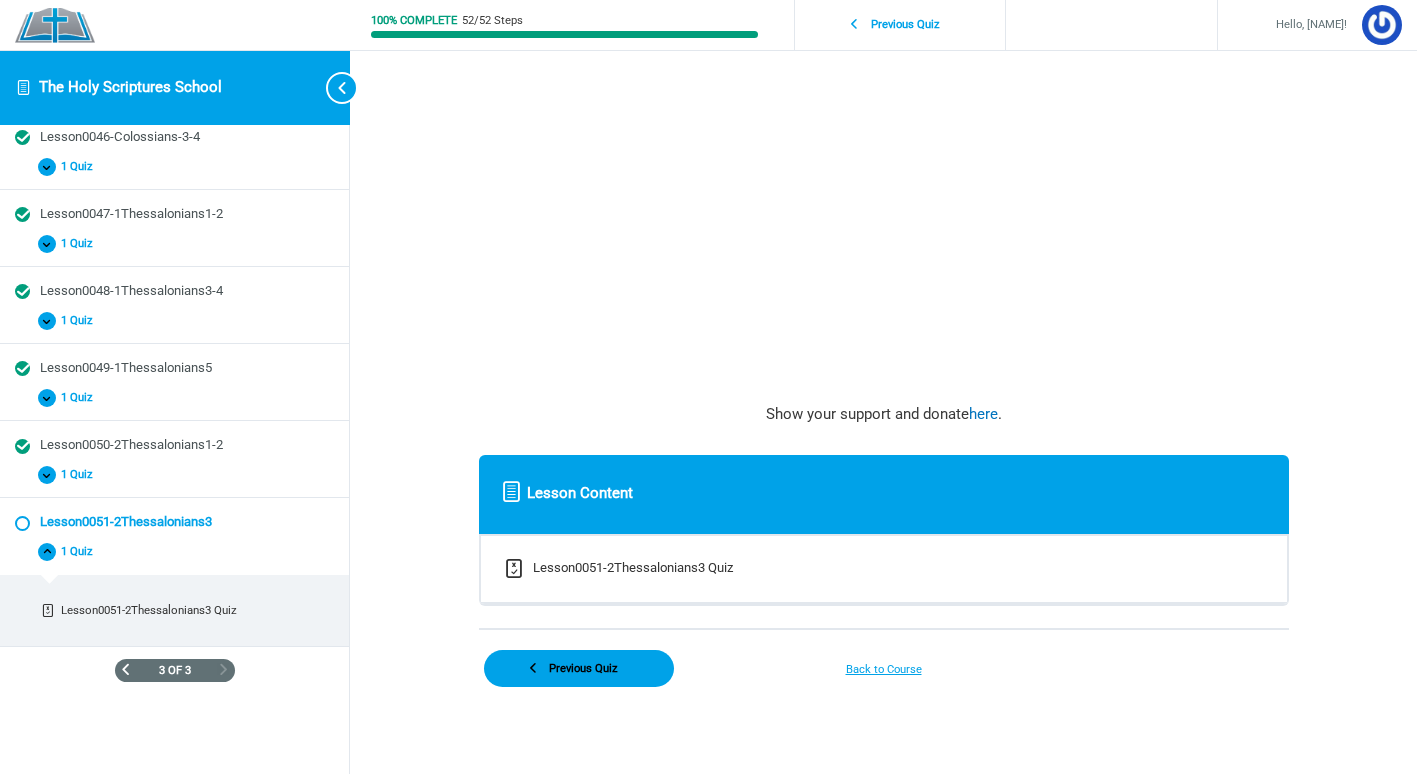 scroll, scrollTop: 280, scrollLeft: 0, axis: vertical 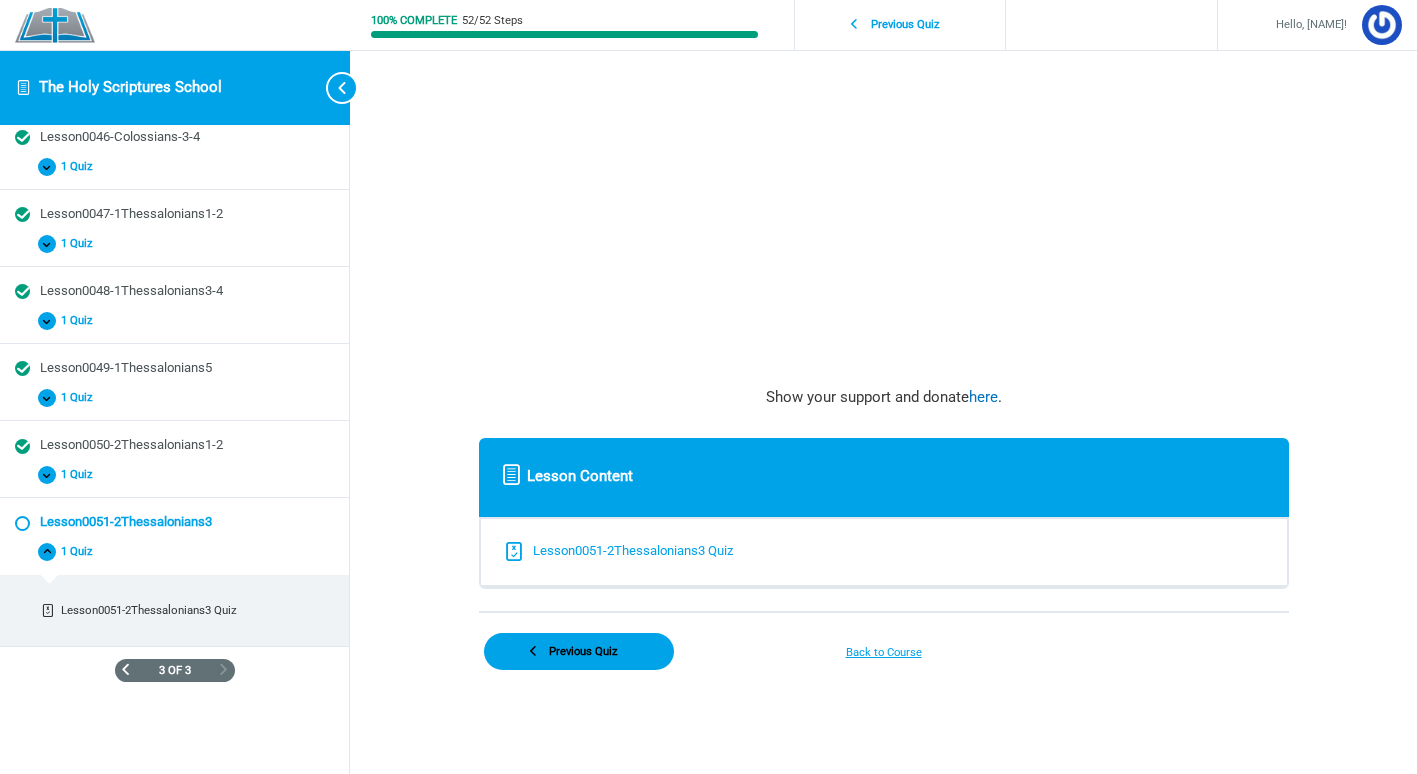 click on "Lesson0051-2Thessalonians3 Quiz" at bounding box center [633, 551] 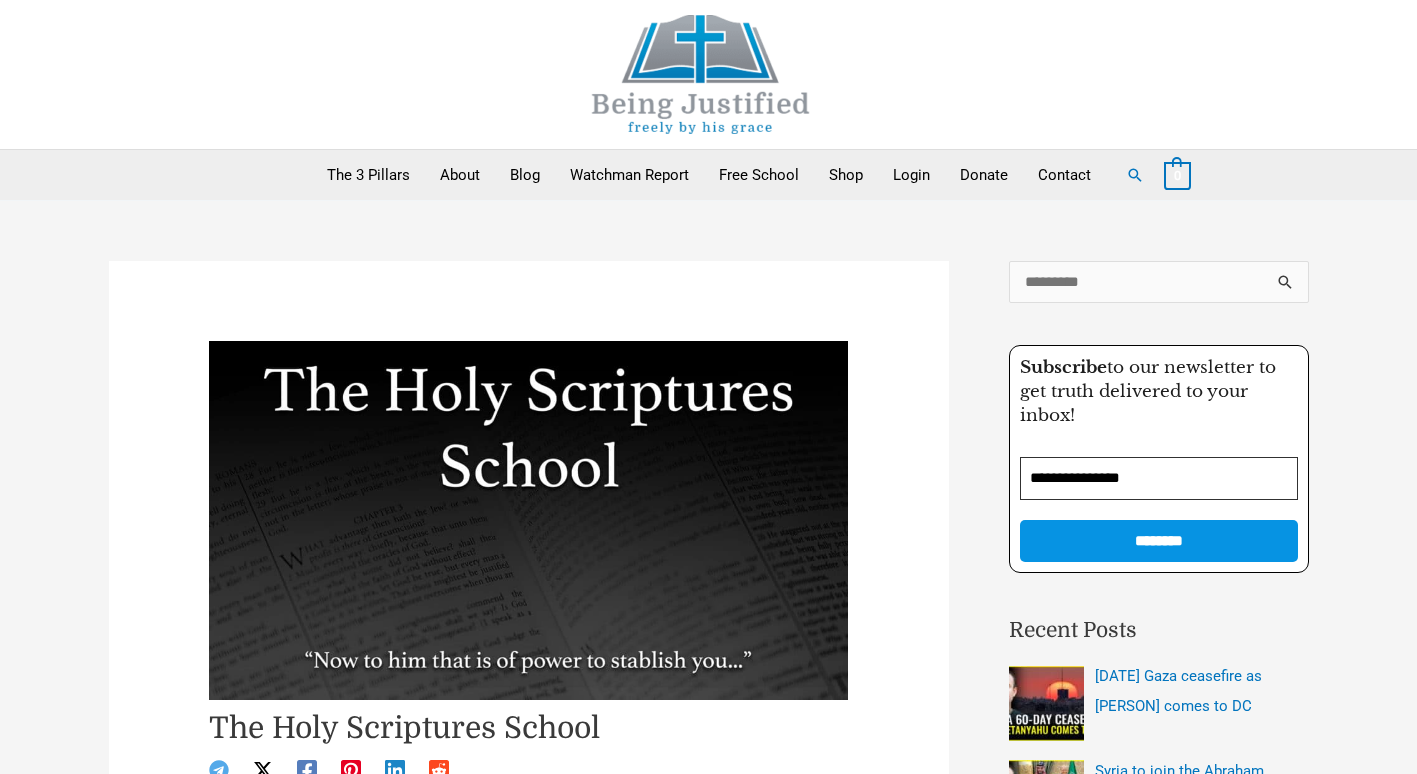 scroll, scrollTop: 0, scrollLeft: 0, axis: both 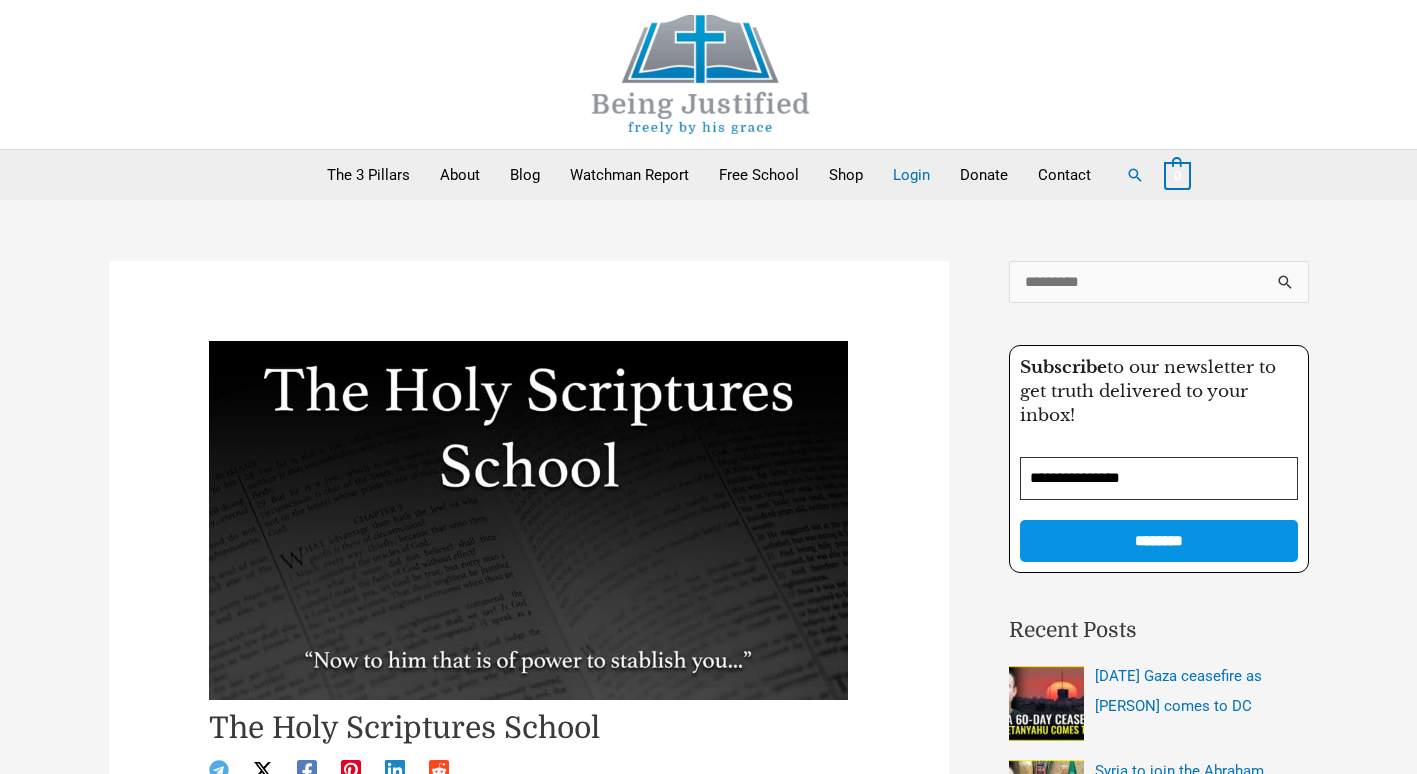 click on "Login" at bounding box center (911, 175) 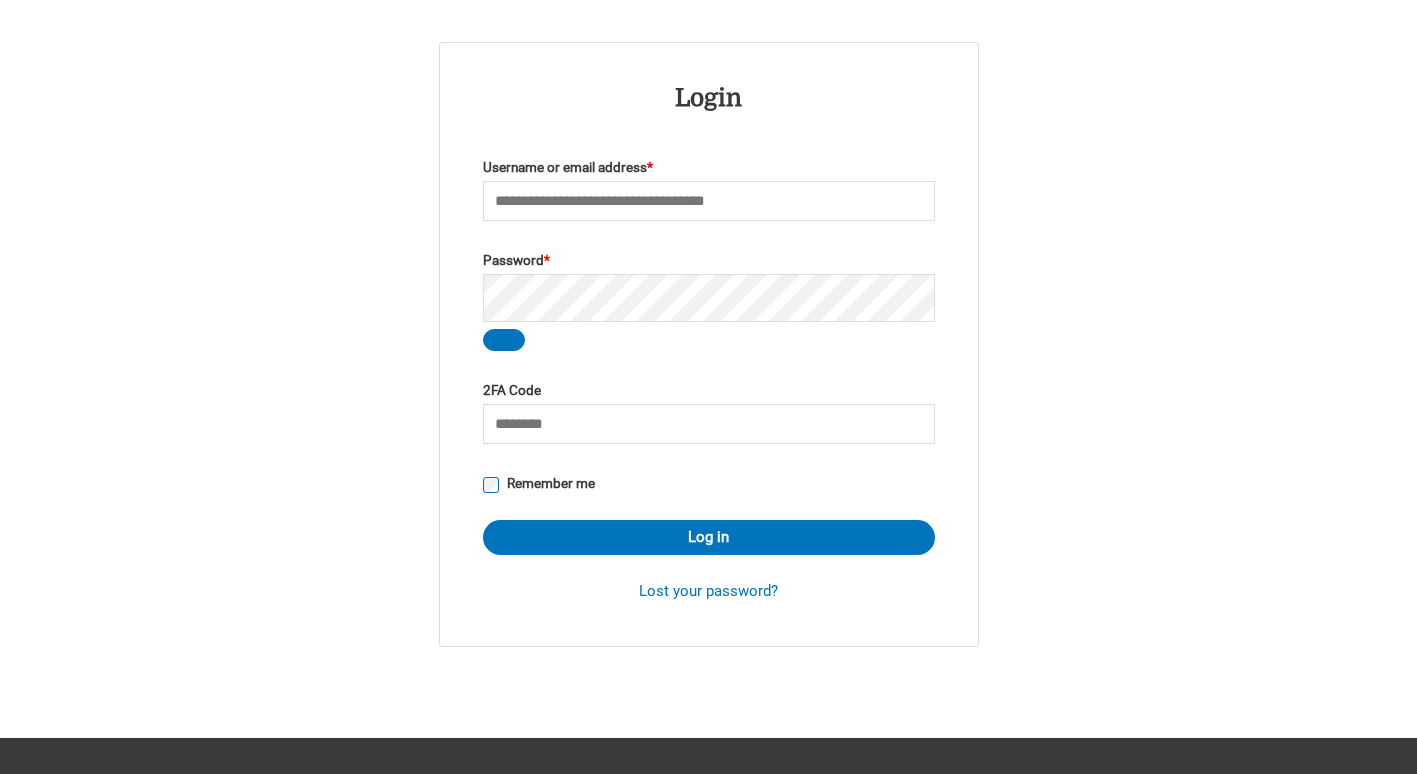 scroll, scrollTop: 321, scrollLeft: 0, axis: vertical 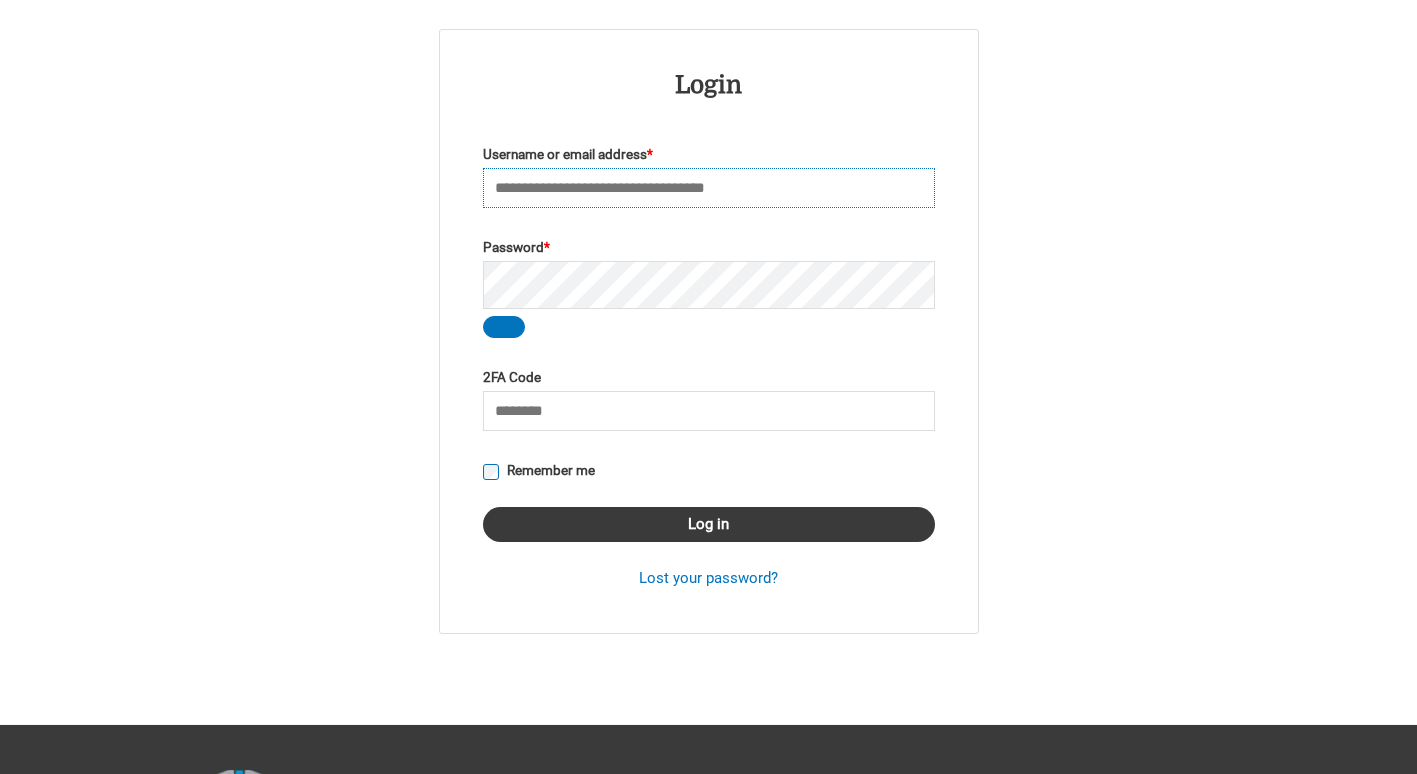 type on "*****" 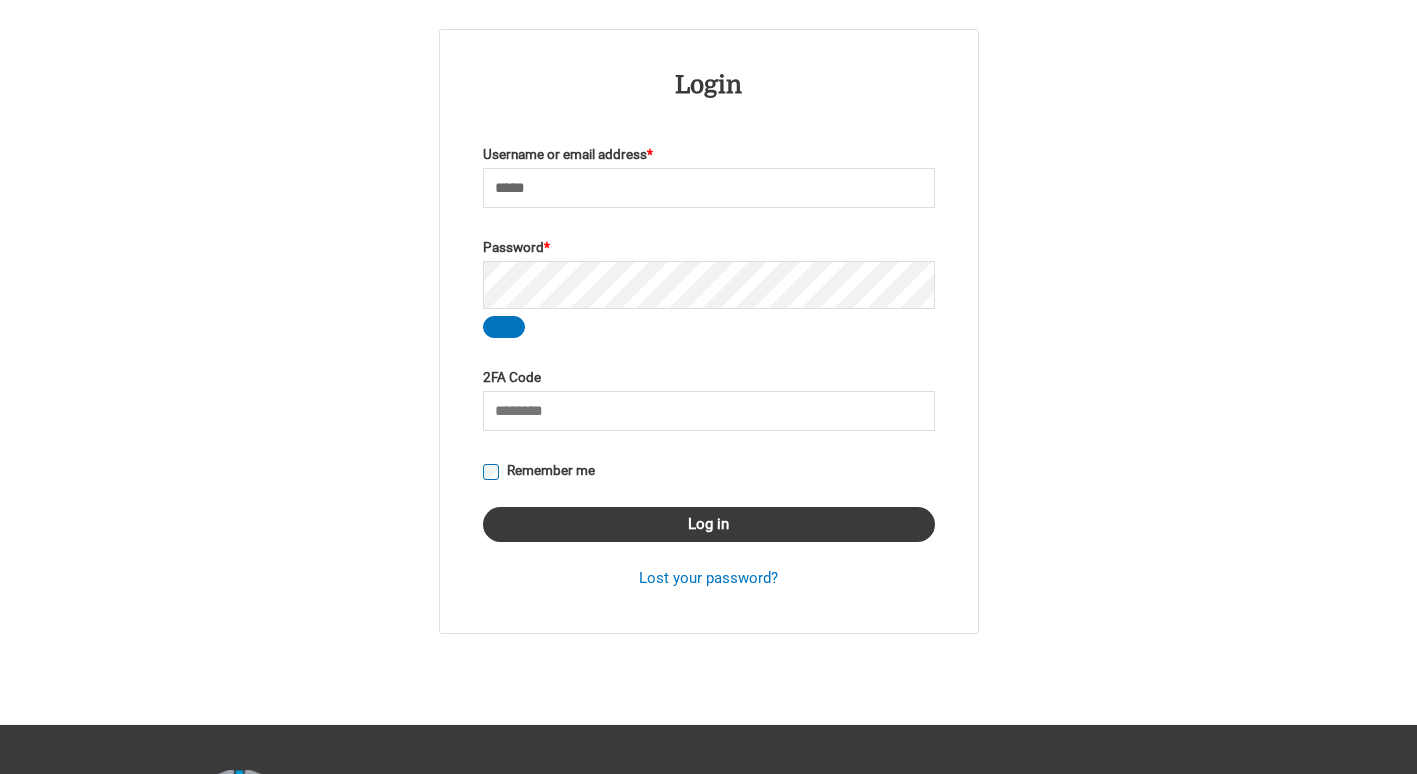 click on "Log in" at bounding box center (709, 524) 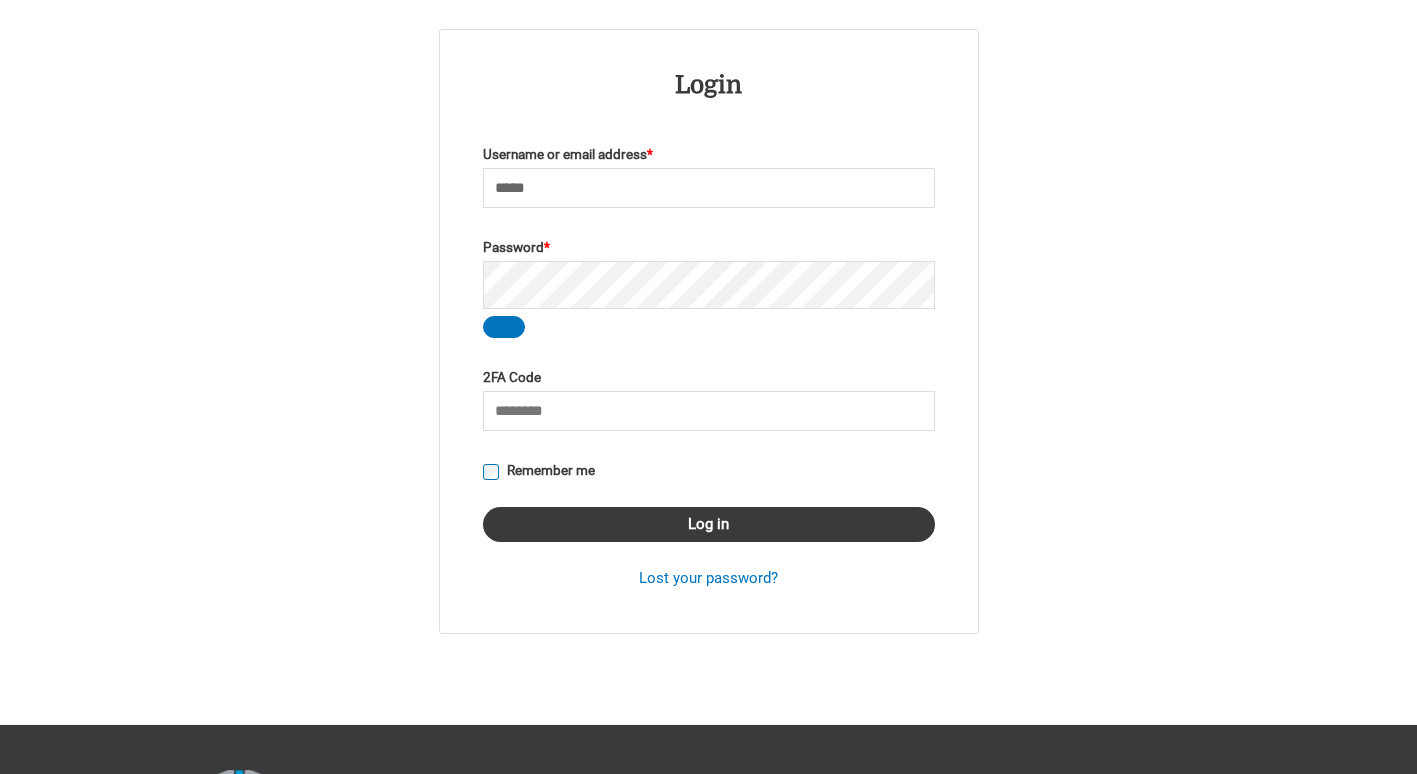 click on "Log in" at bounding box center [709, 524] 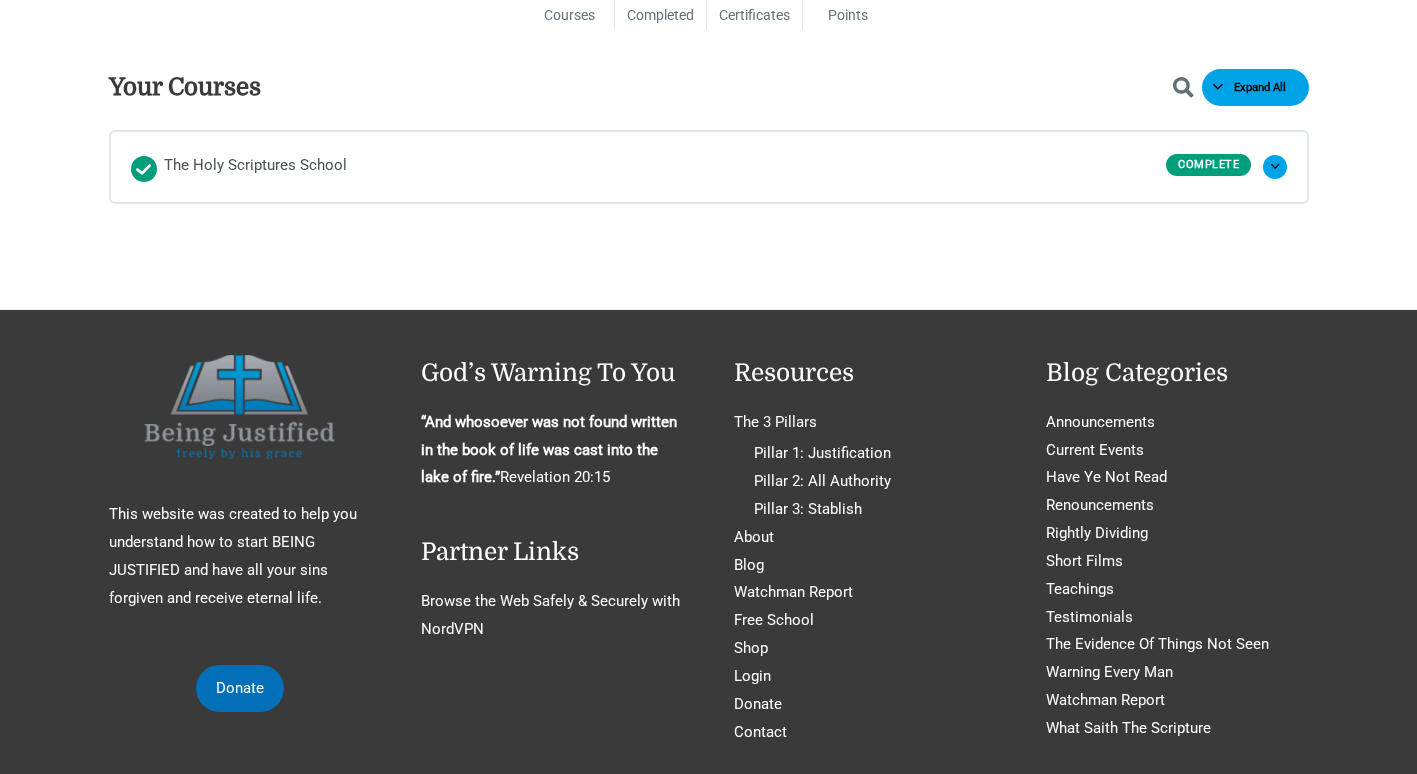 scroll, scrollTop: 1032, scrollLeft: 0, axis: vertical 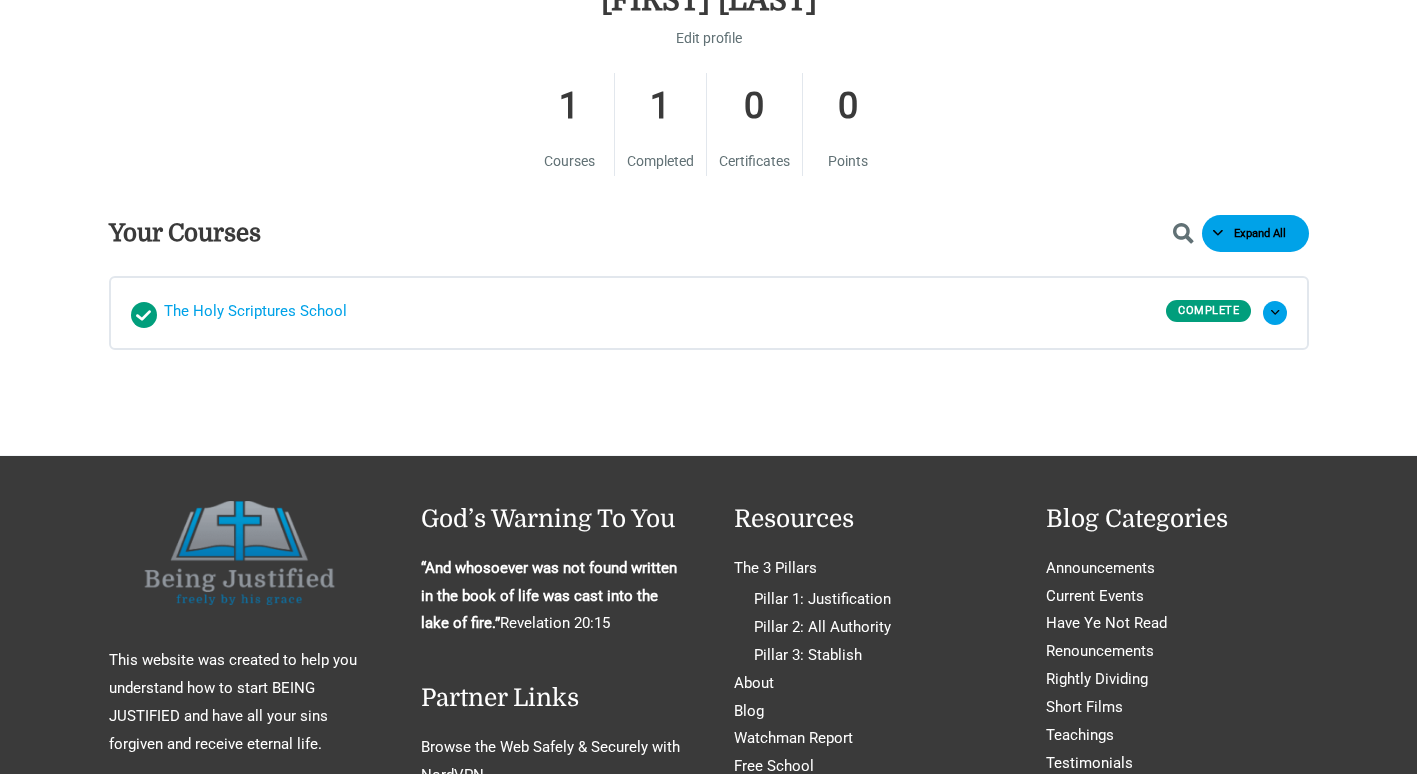 click on "The Holy Scriptures School" at bounding box center [255, 313] 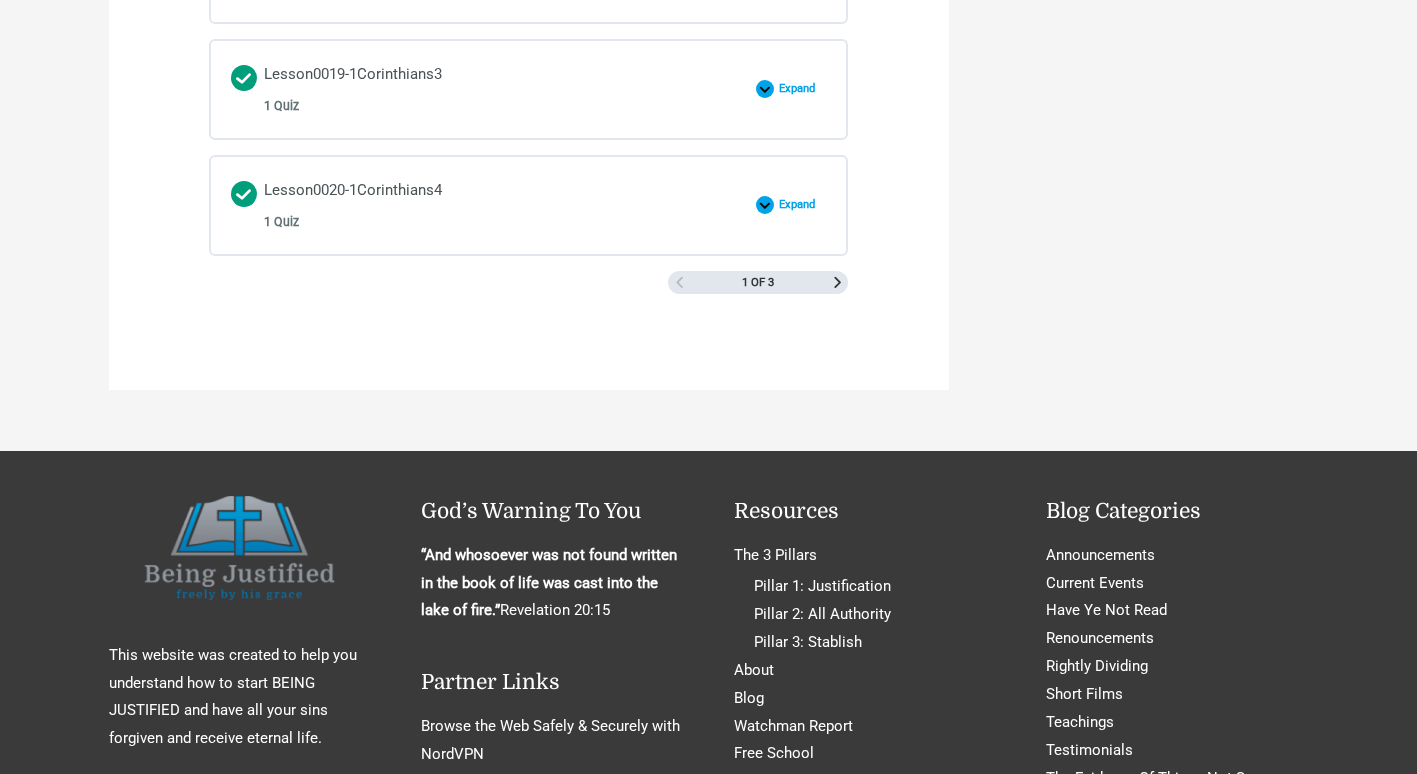 scroll, scrollTop: 3138, scrollLeft: 0, axis: vertical 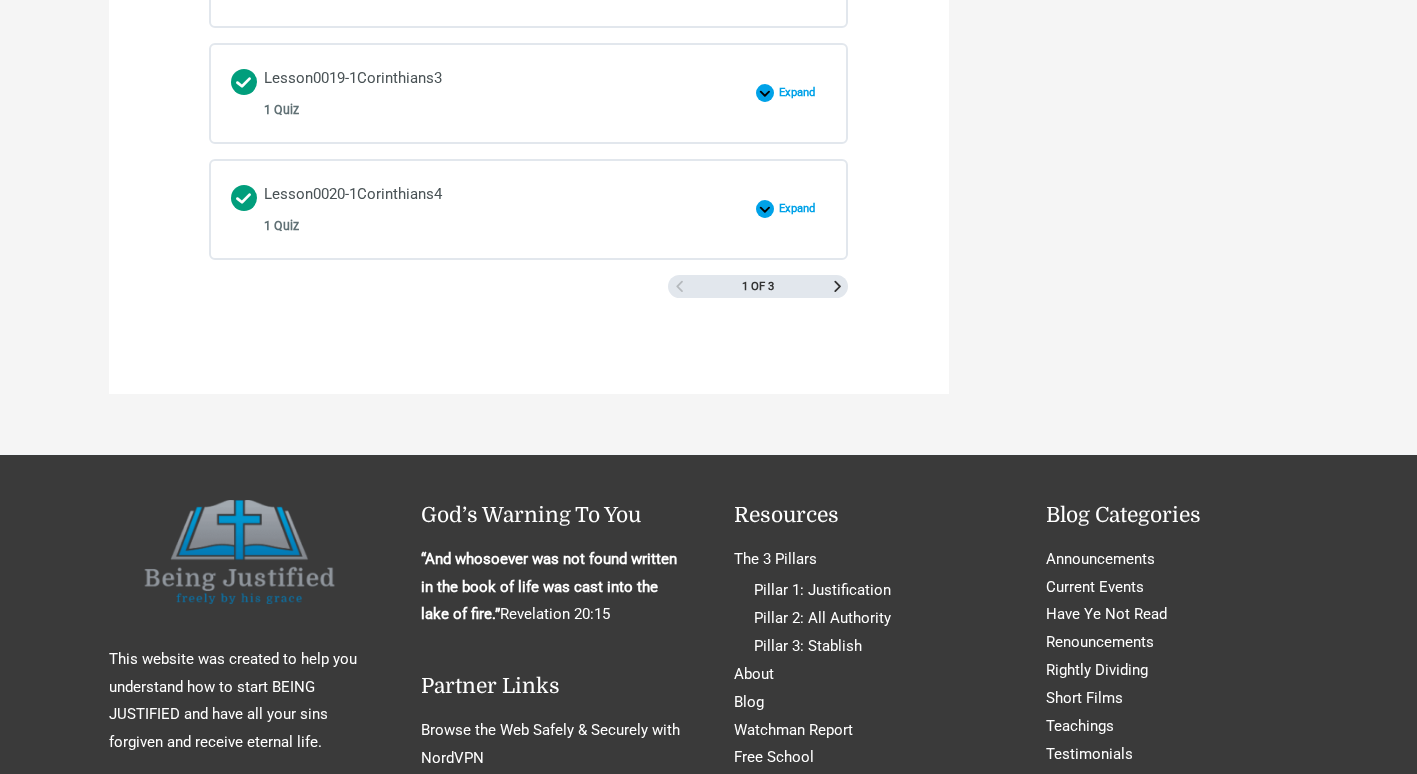 click on "1 of 3" at bounding box center (758, 287) 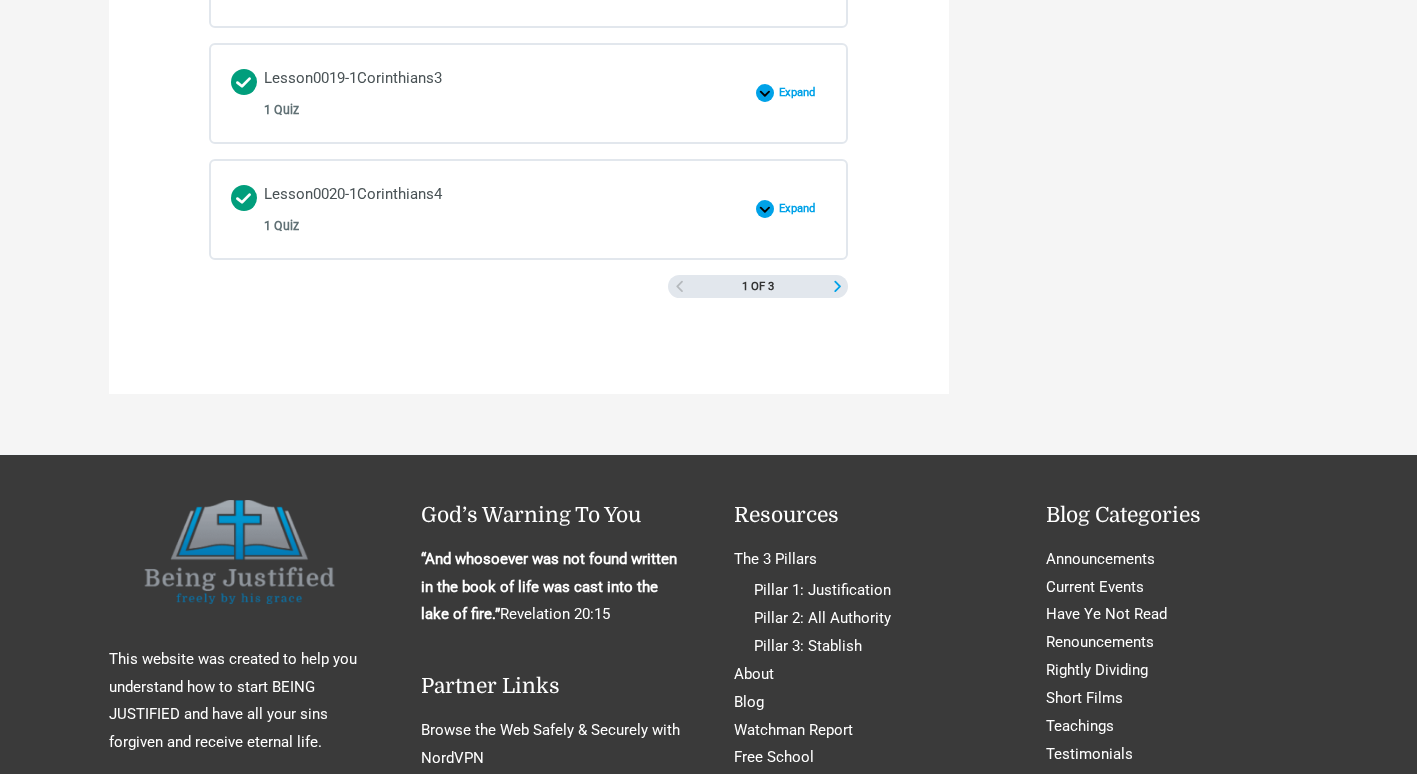 click at bounding box center (837, 286) 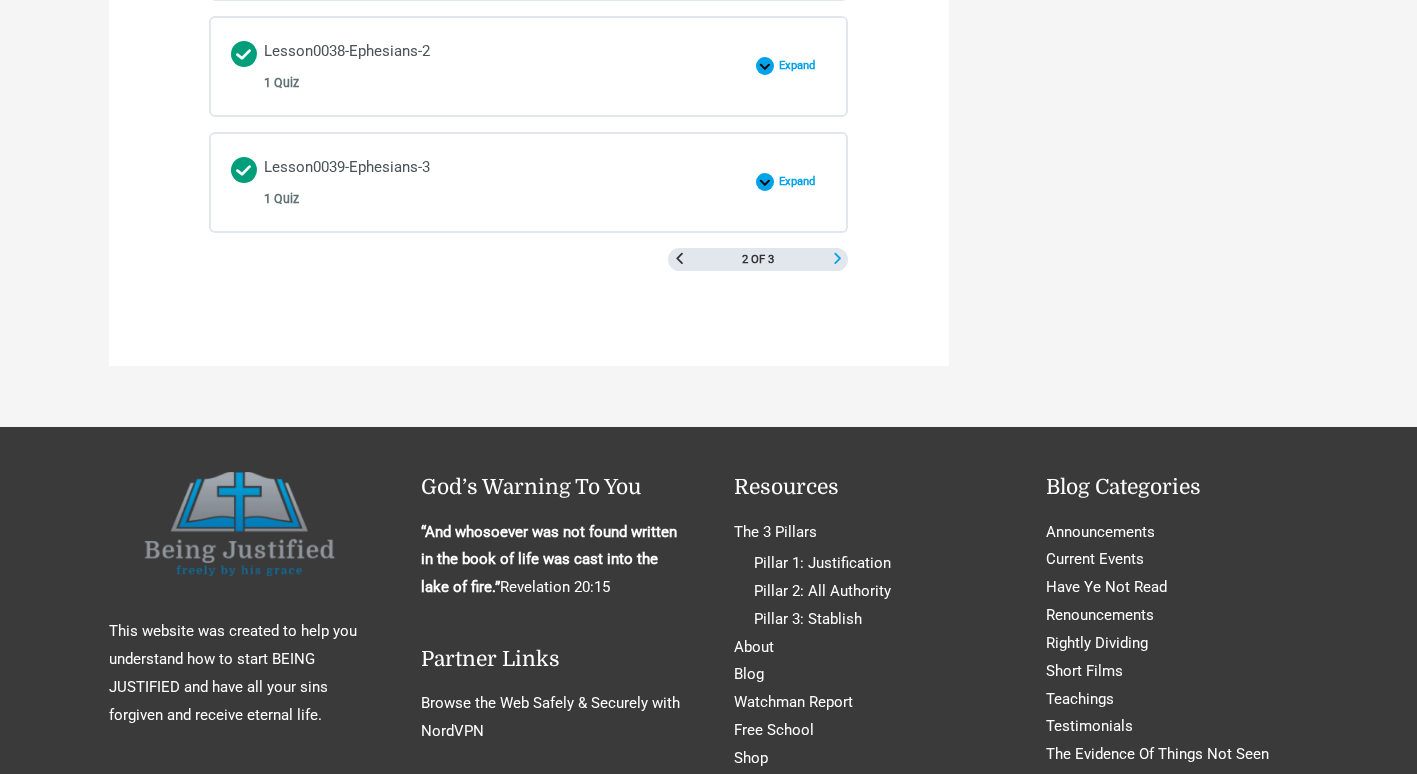 click at bounding box center (837, 258) 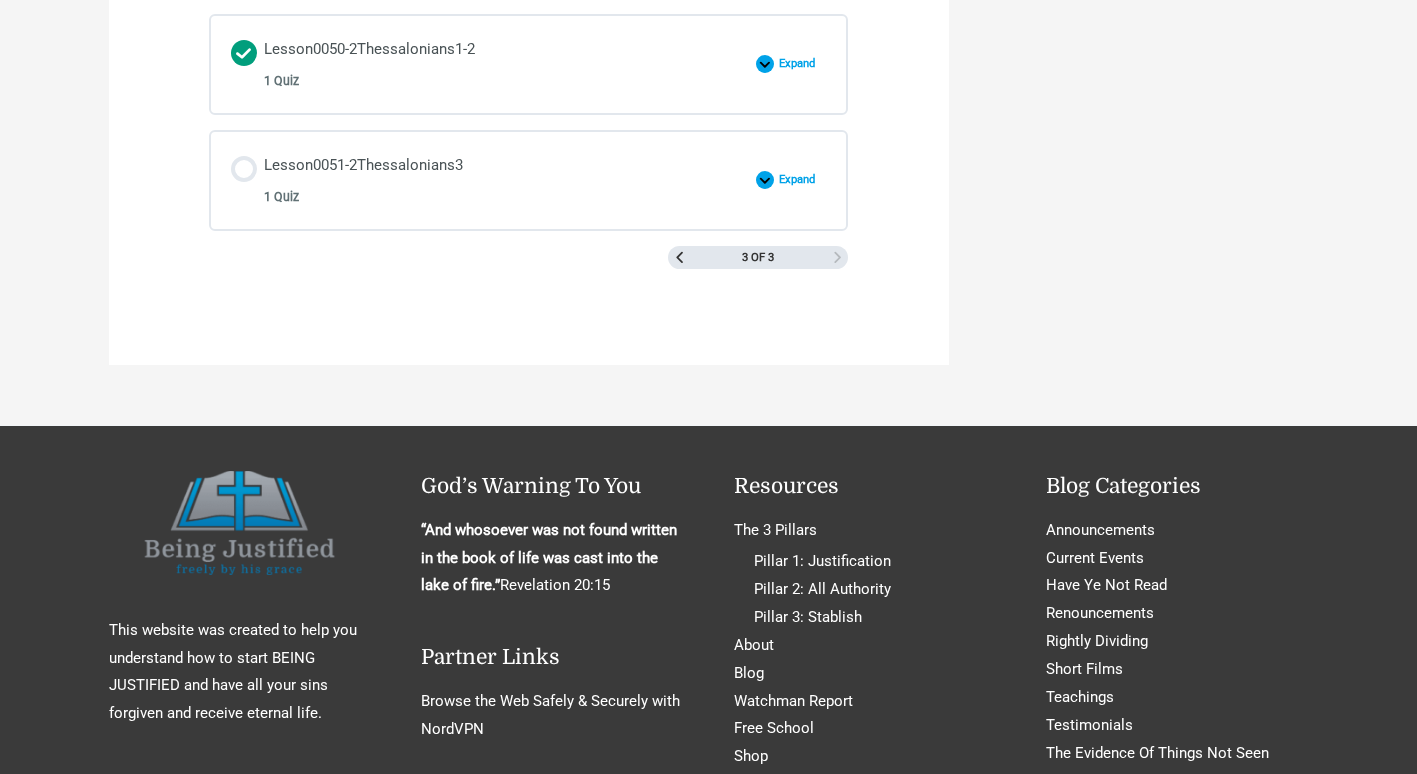 scroll, scrollTop: 2242, scrollLeft: 0, axis: vertical 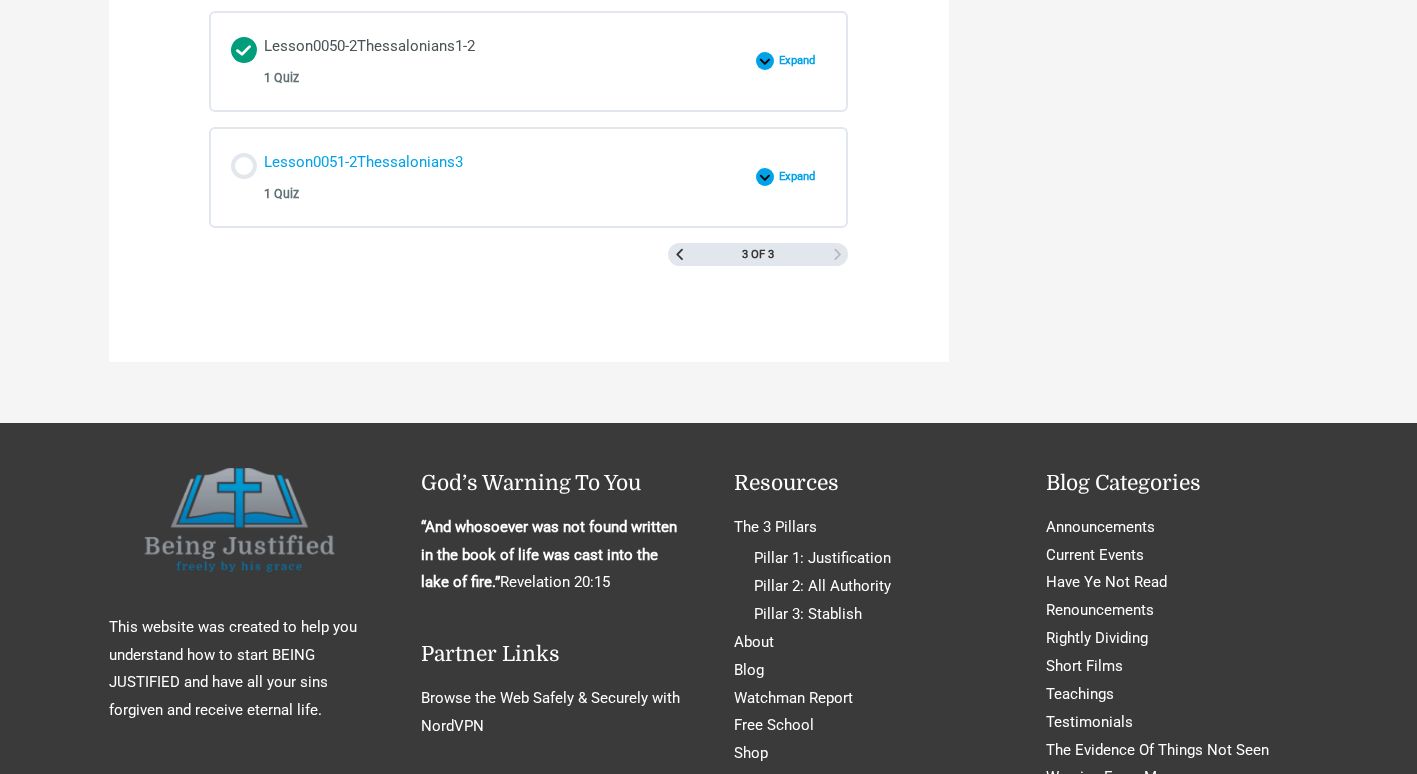 click on "Lesson0051-2Thessalonians3
1 Quiz" at bounding box center [363, 177] 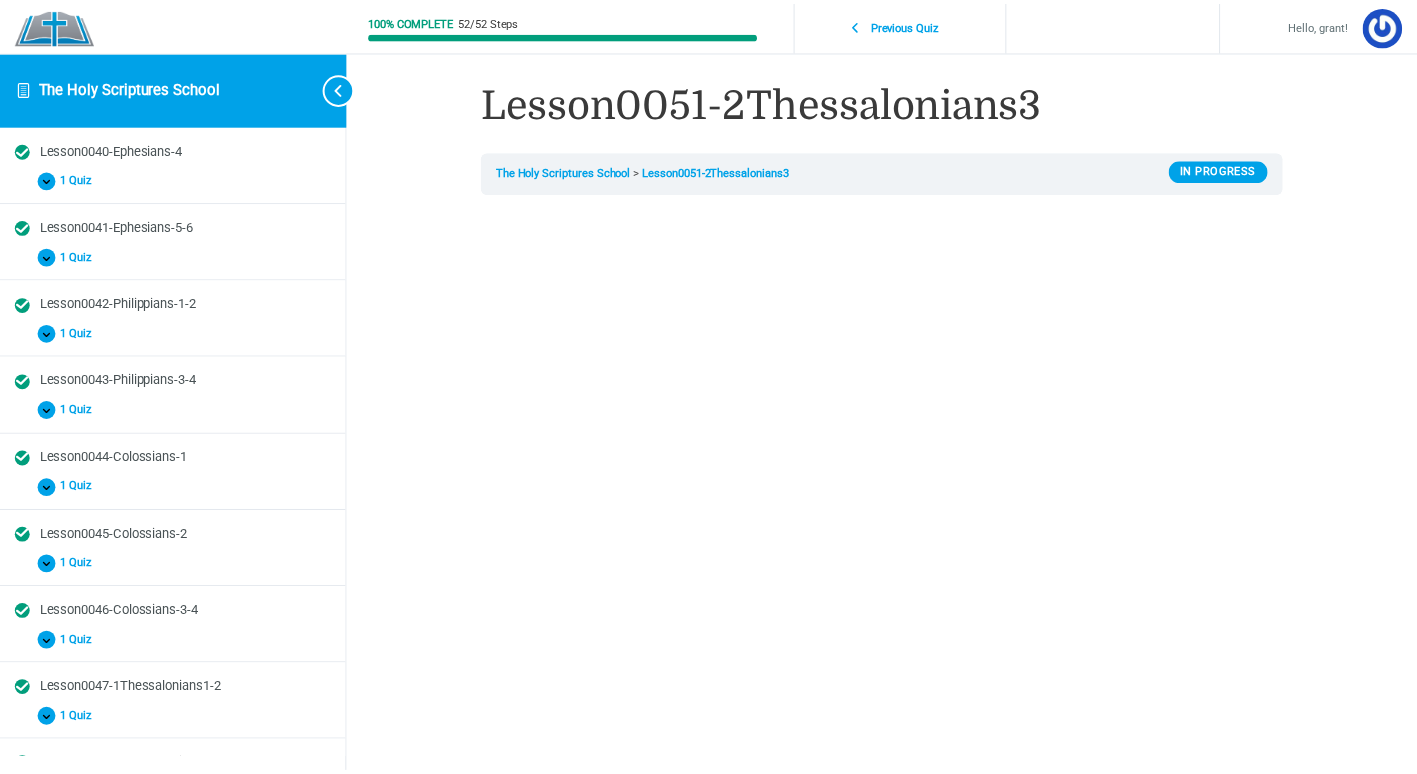 scroll, scrollTop: 0, scrollLeft: 0, axis: both 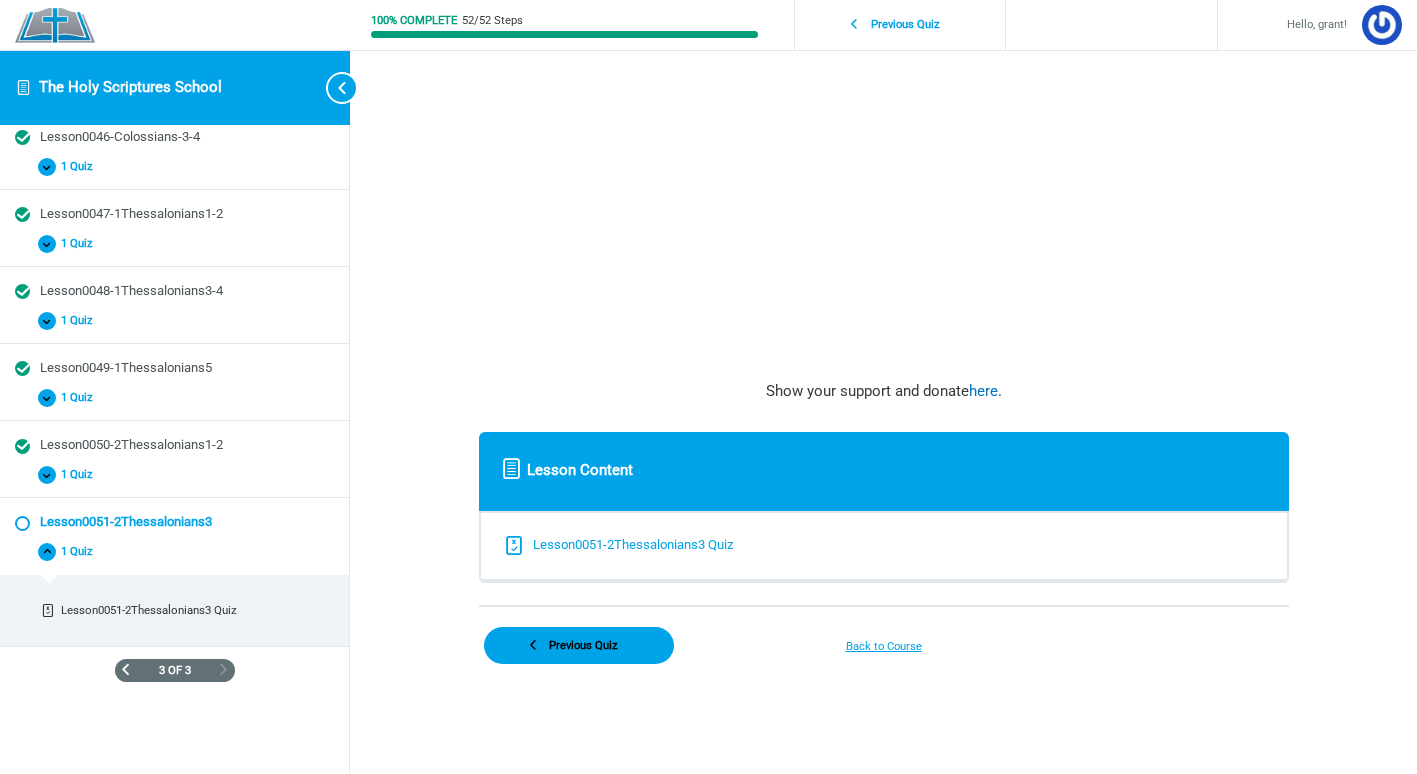 click on "Lesson0051-2Thessalonians3 Quiz" at bounding box center [633, 545] 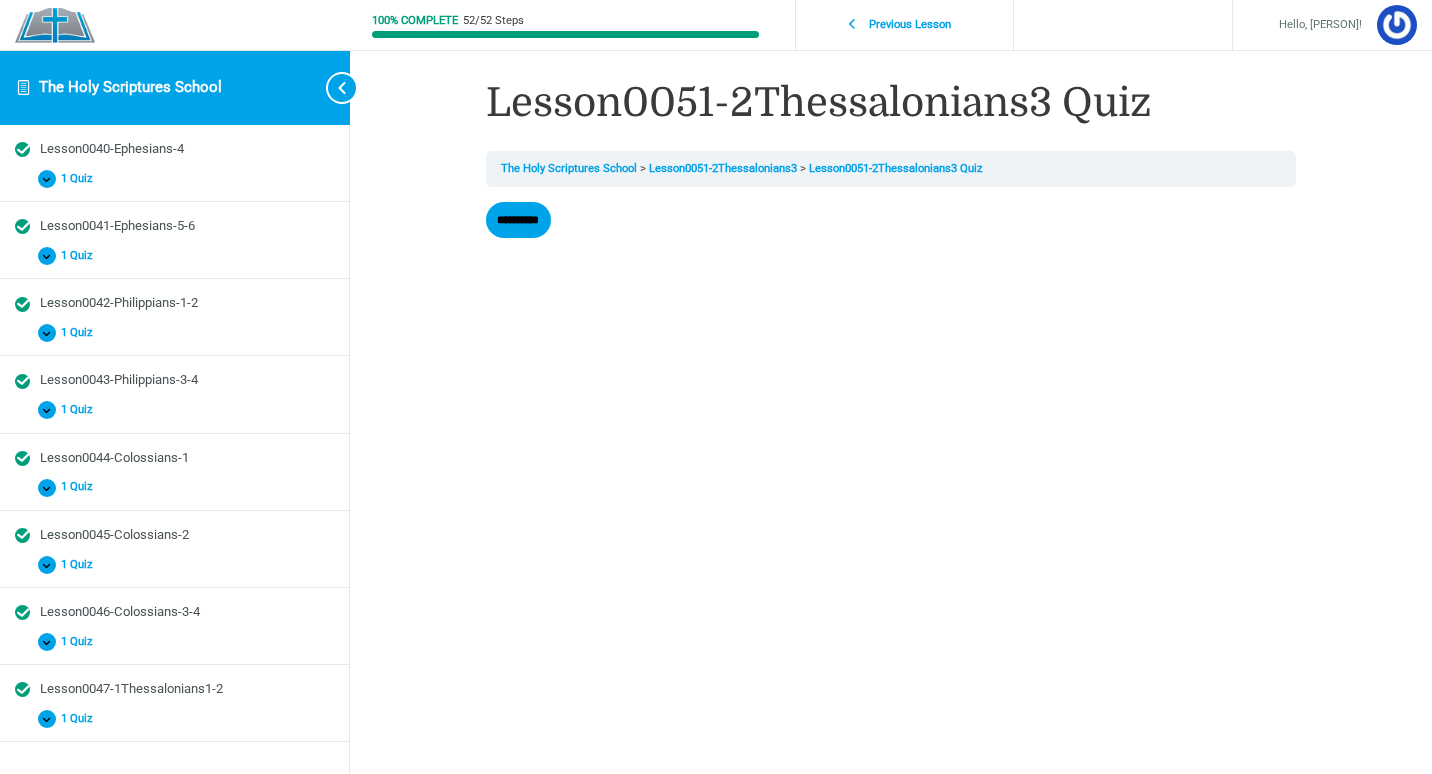 scroll, scrollTop: 0, scrollLeft: 0, axis: both 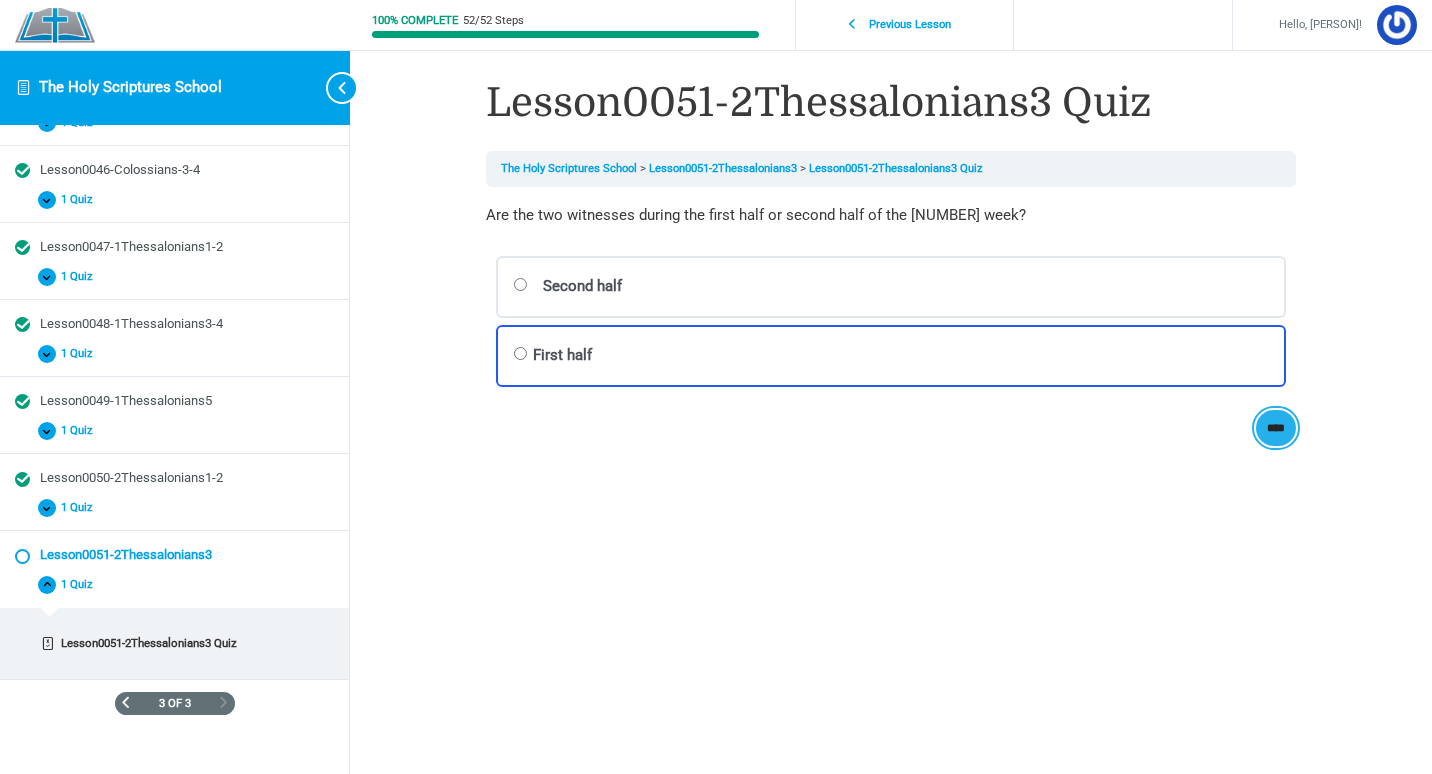 click on "****" at bounding box center (1276, 428) 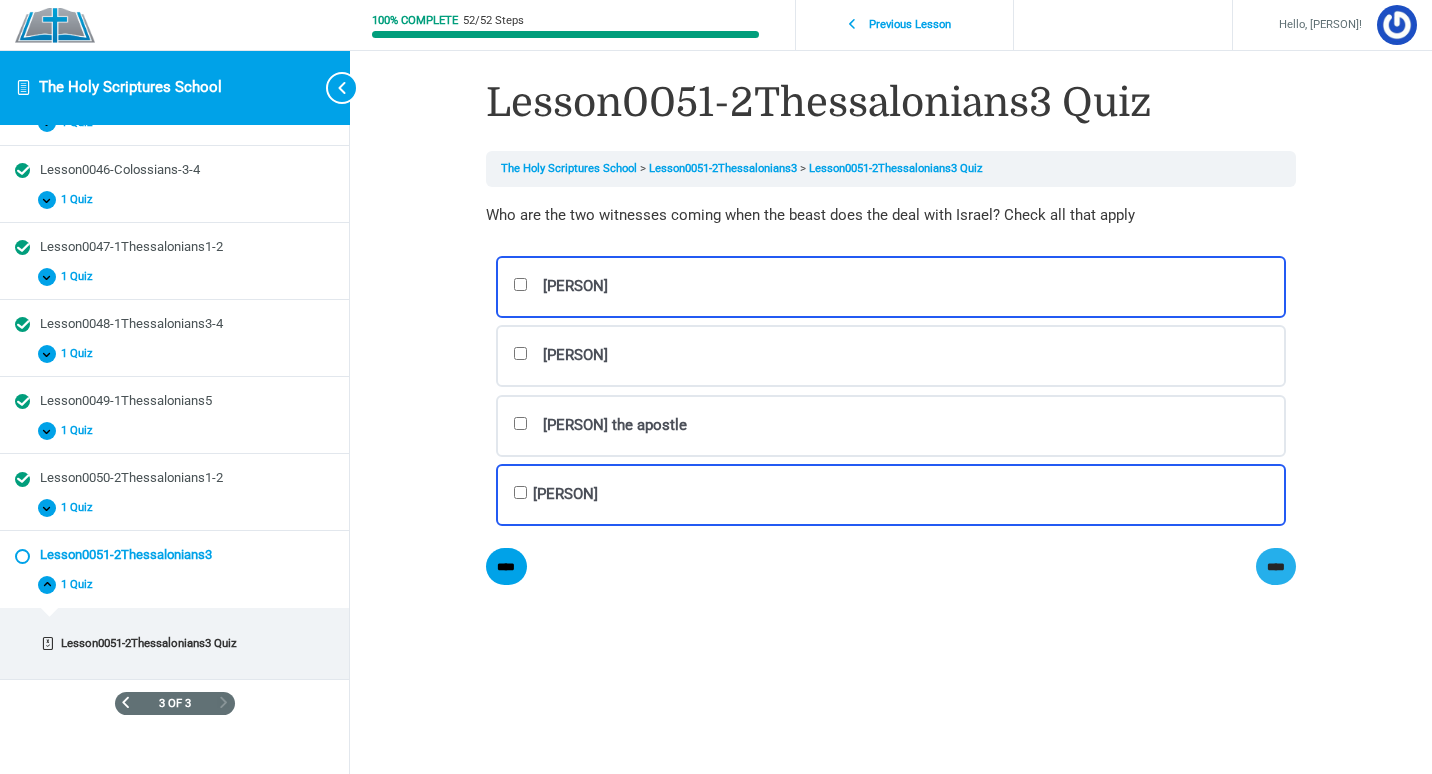click on "****" at bounding box center [0, 0] 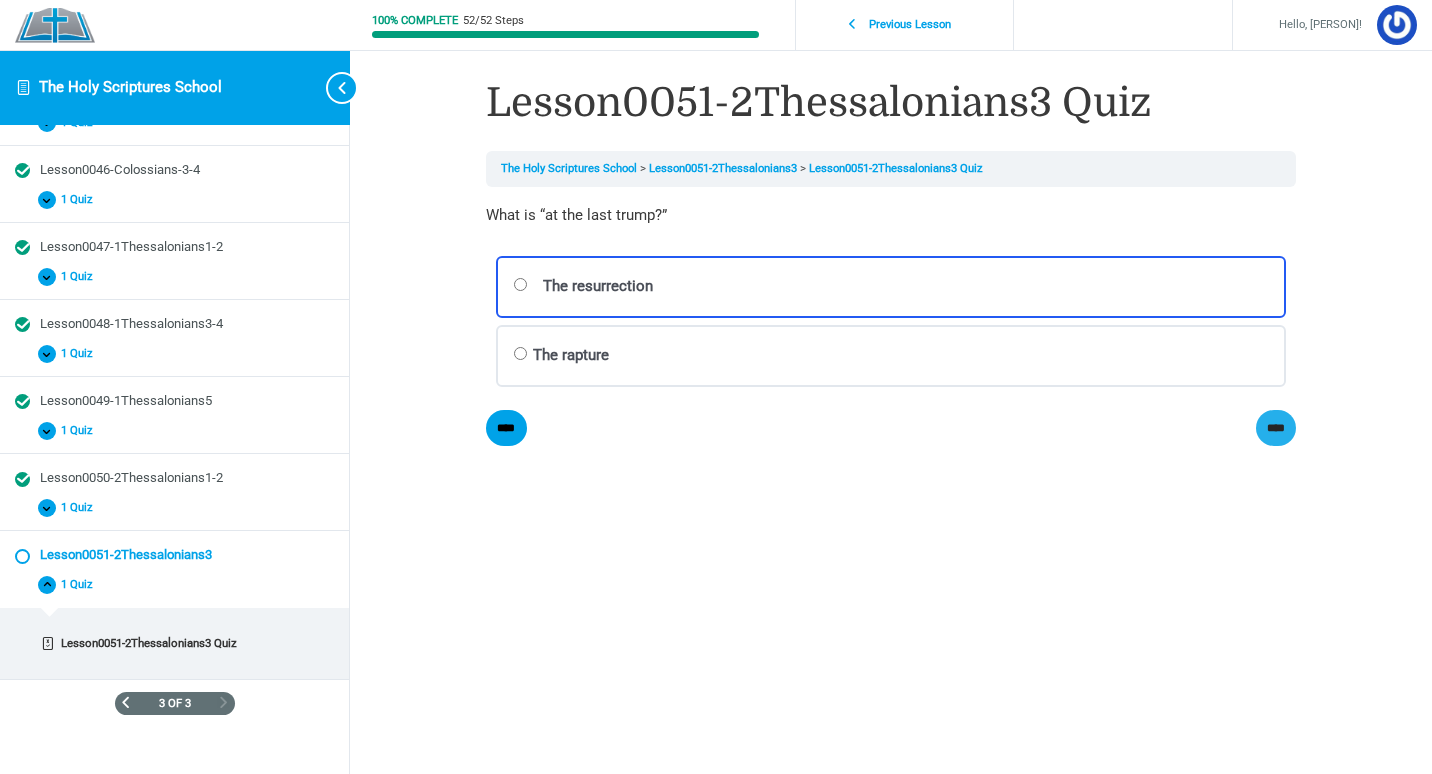 click on "****" at bounding box center (0, 0) 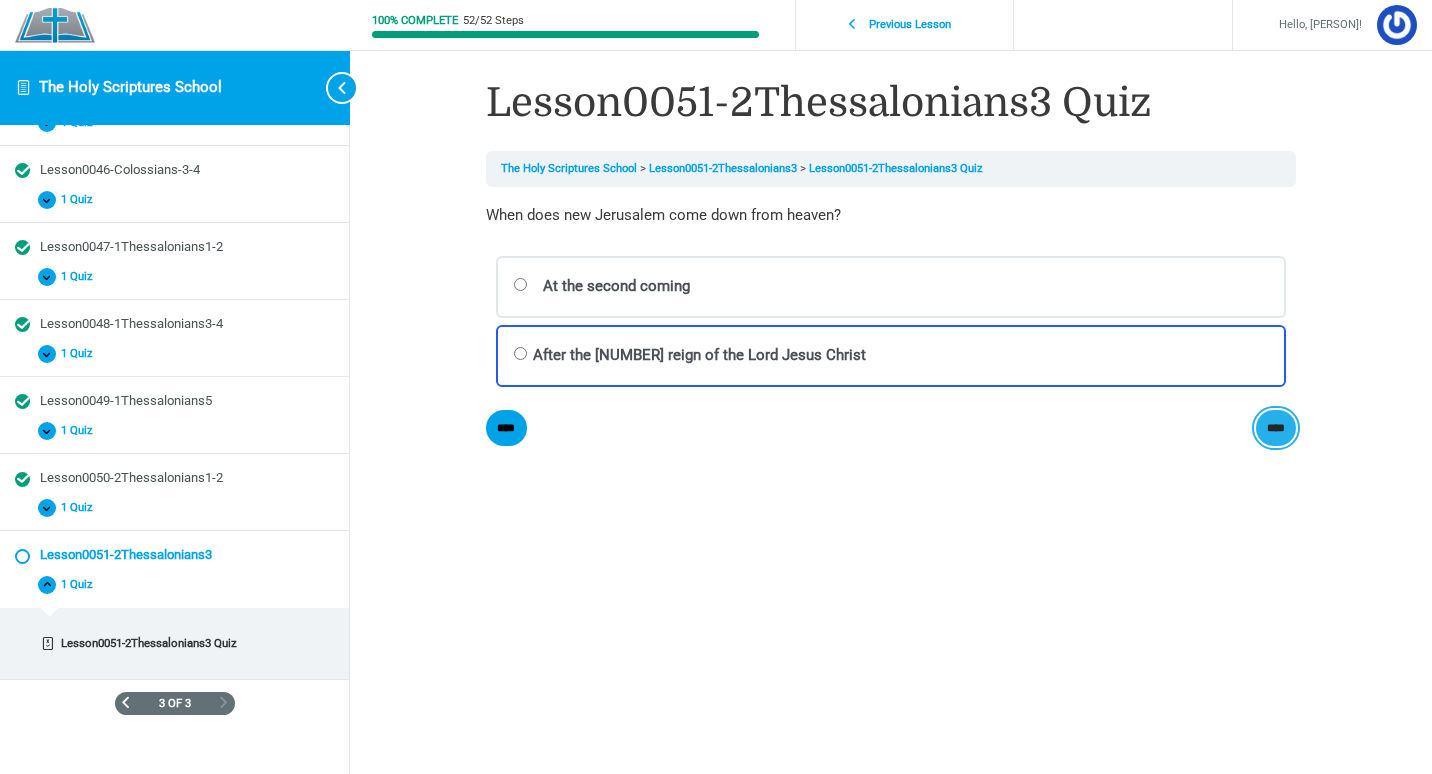 click on "****" at bounding box center (0, 0) 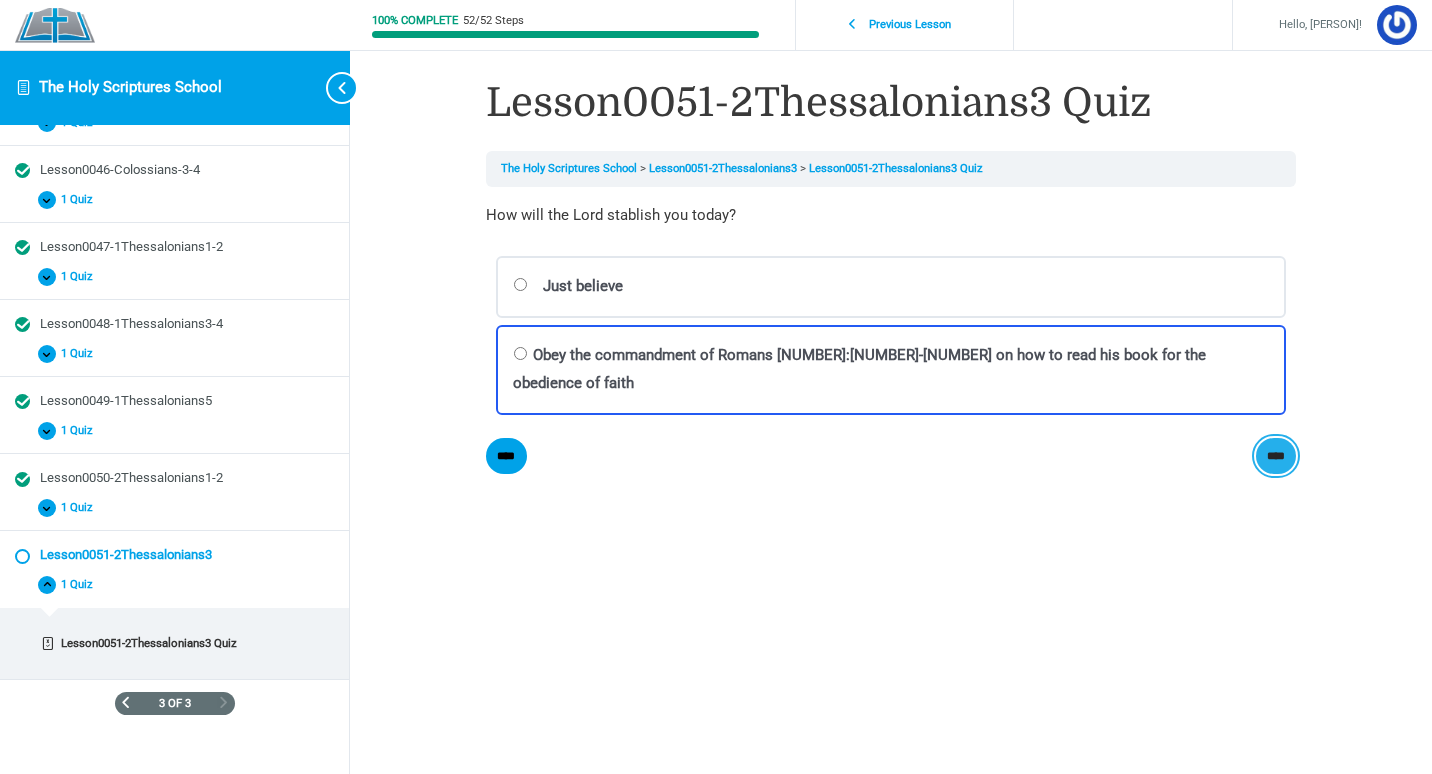 click on "****" at bounding box center [0, 0] 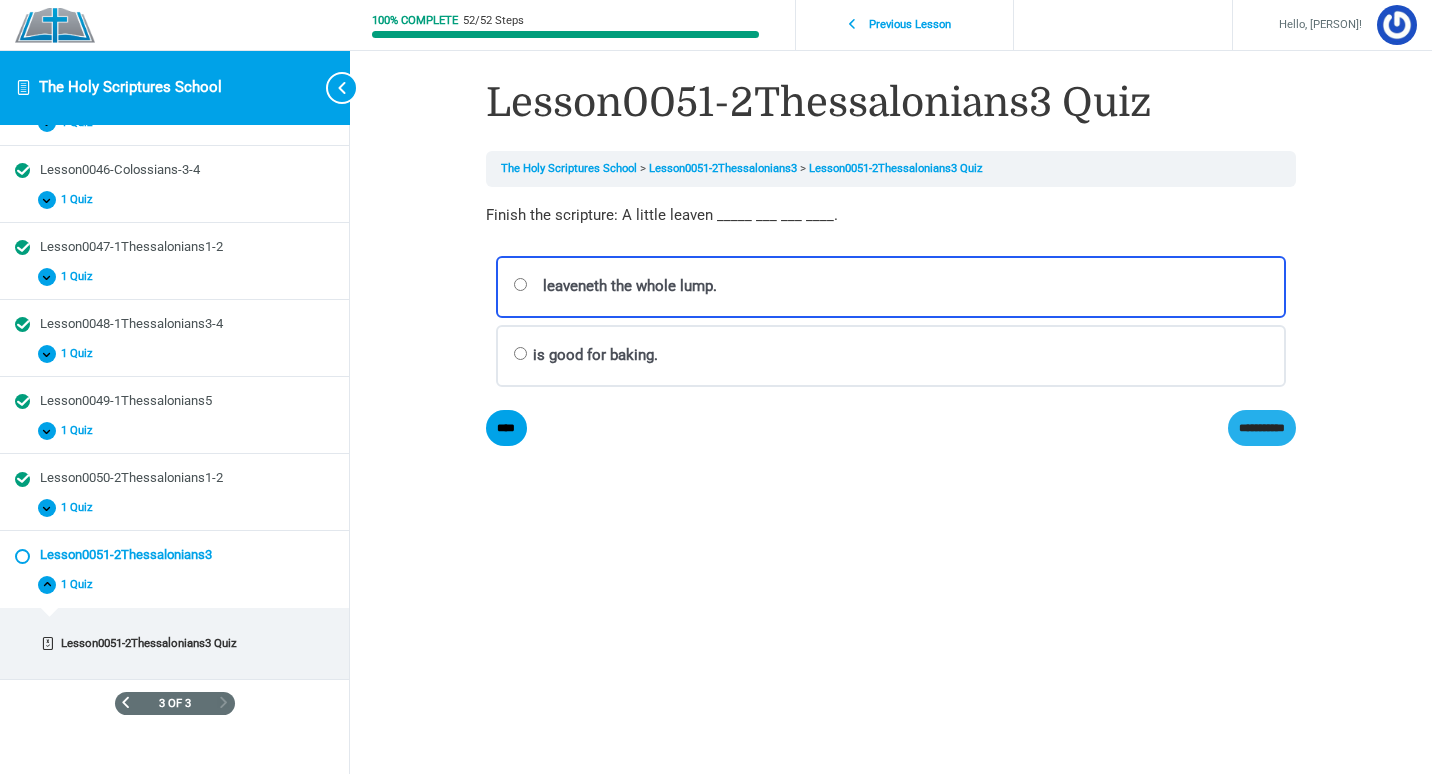 click on "**********" at bounding box center (0, 0) 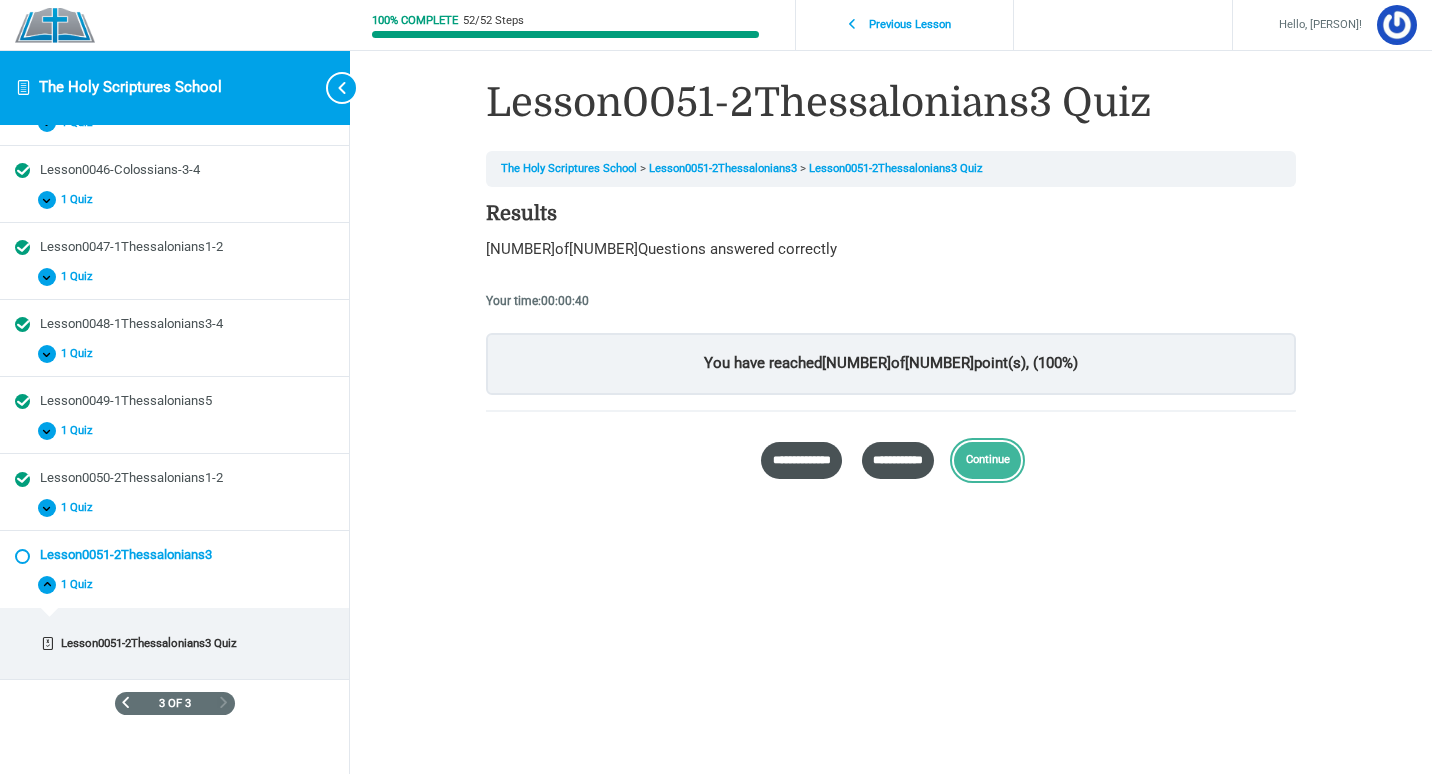 click on "Continue" at bounding box center (987, 460) 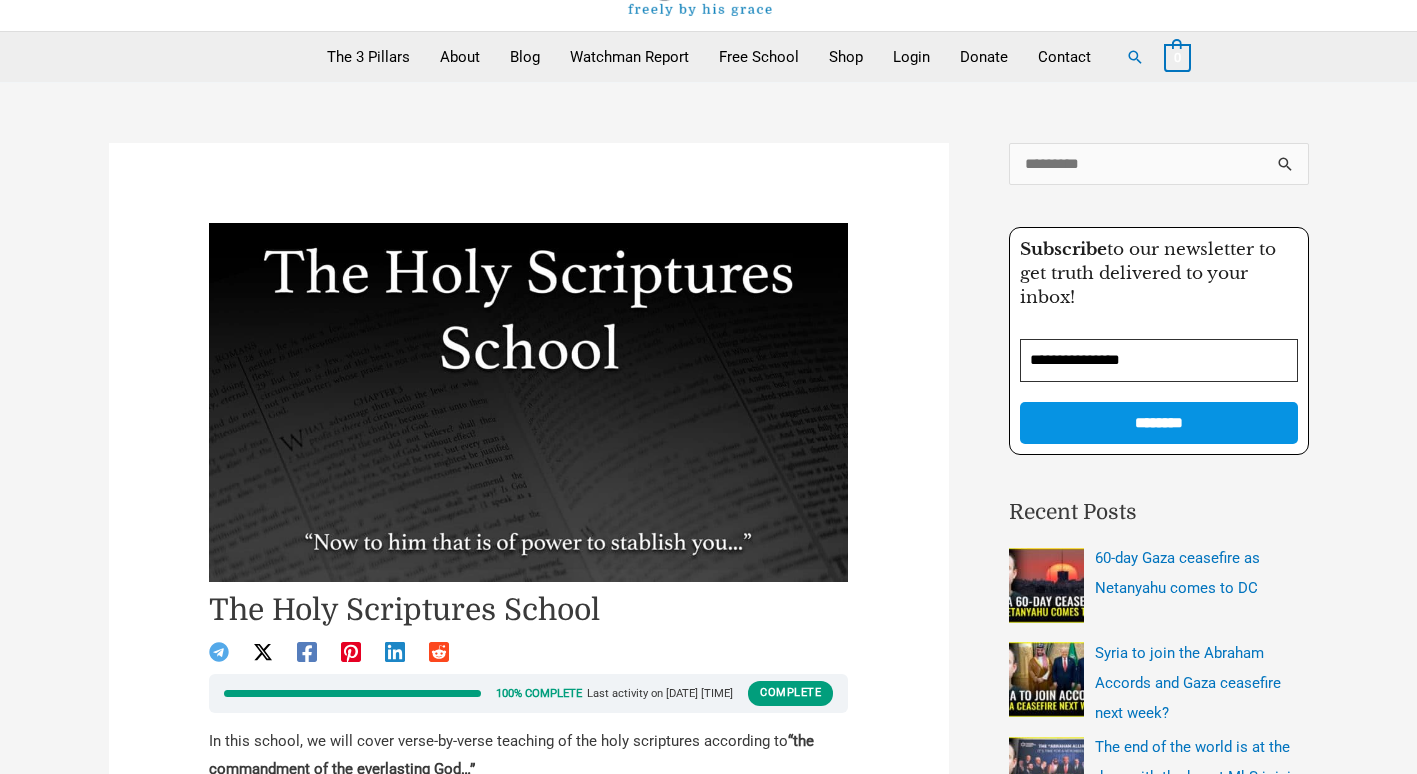 scroll, scrollTop: 0, scrollLeft: 0, axis: both 